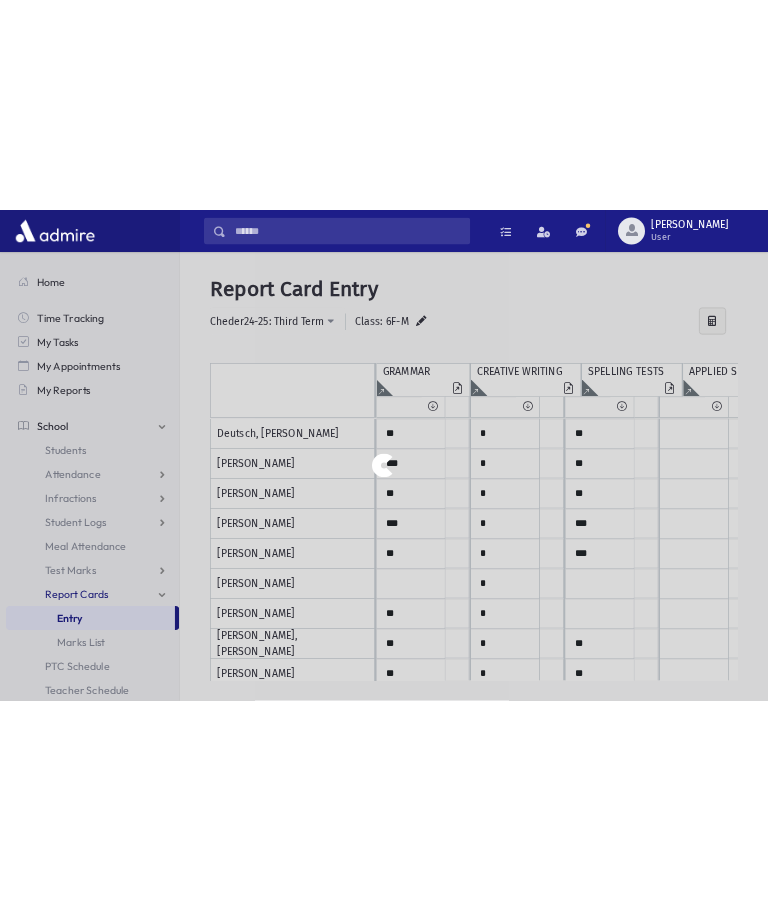 scroll, scrollTop: 0, scrollLeft: 0, axis: both 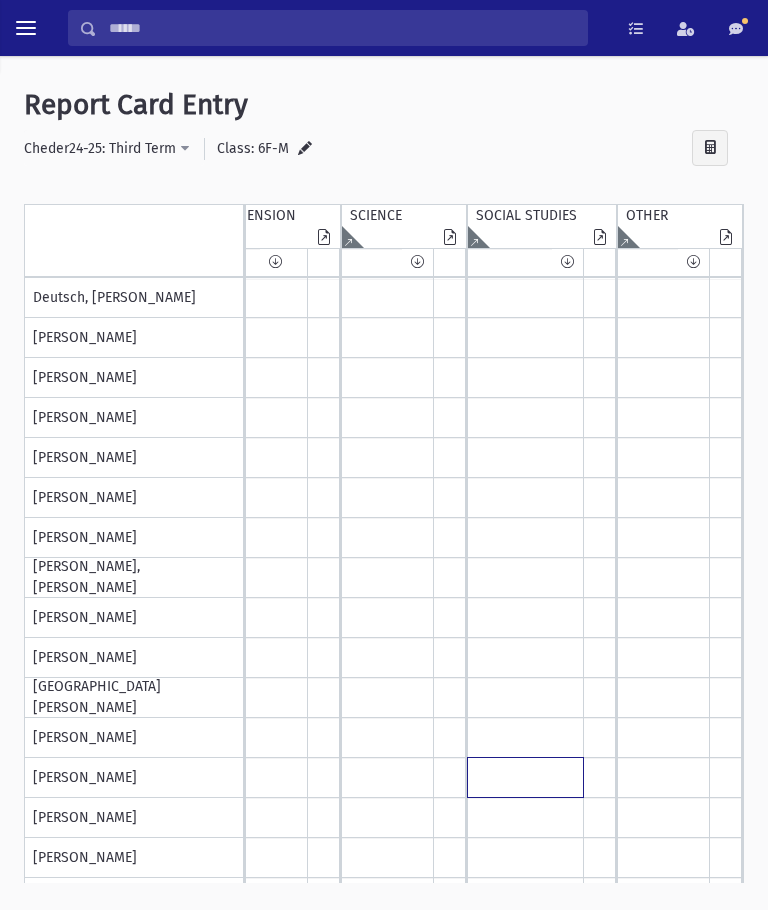click at bounding box center (-2329, 298) 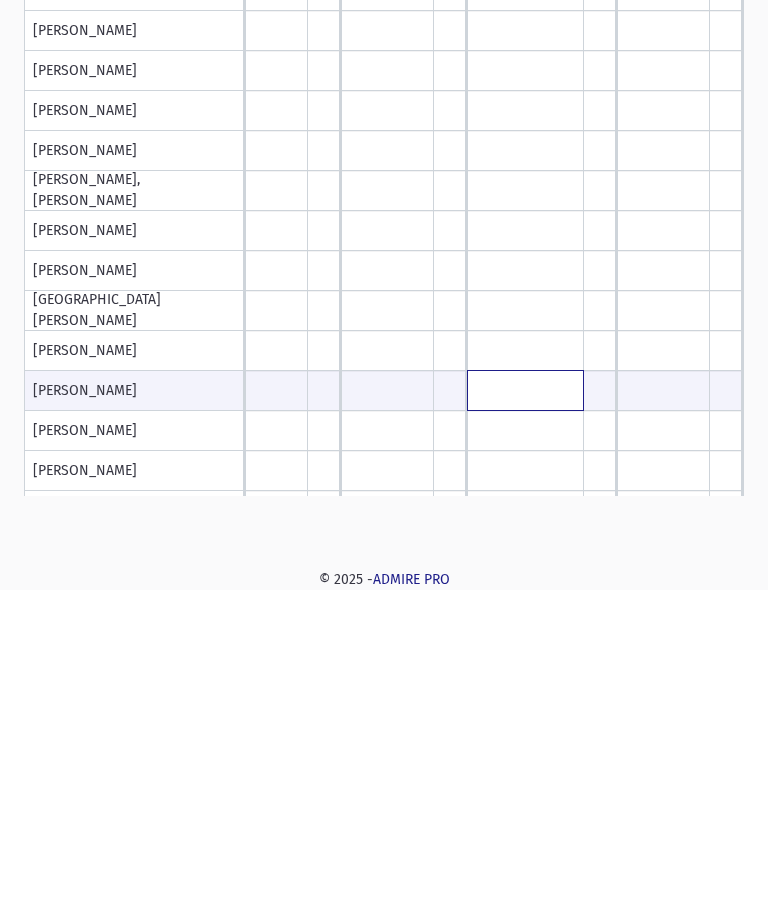 scroll, scrollTop: 0, scrollLeft: 0, axis: both 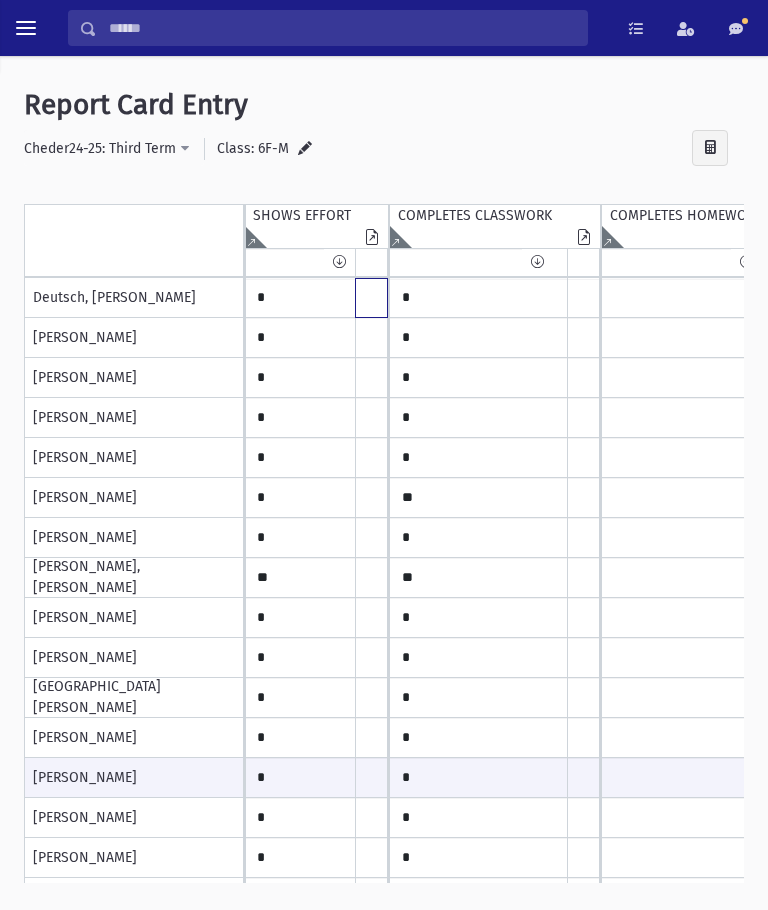 click at bounding box center [-1438, 298] 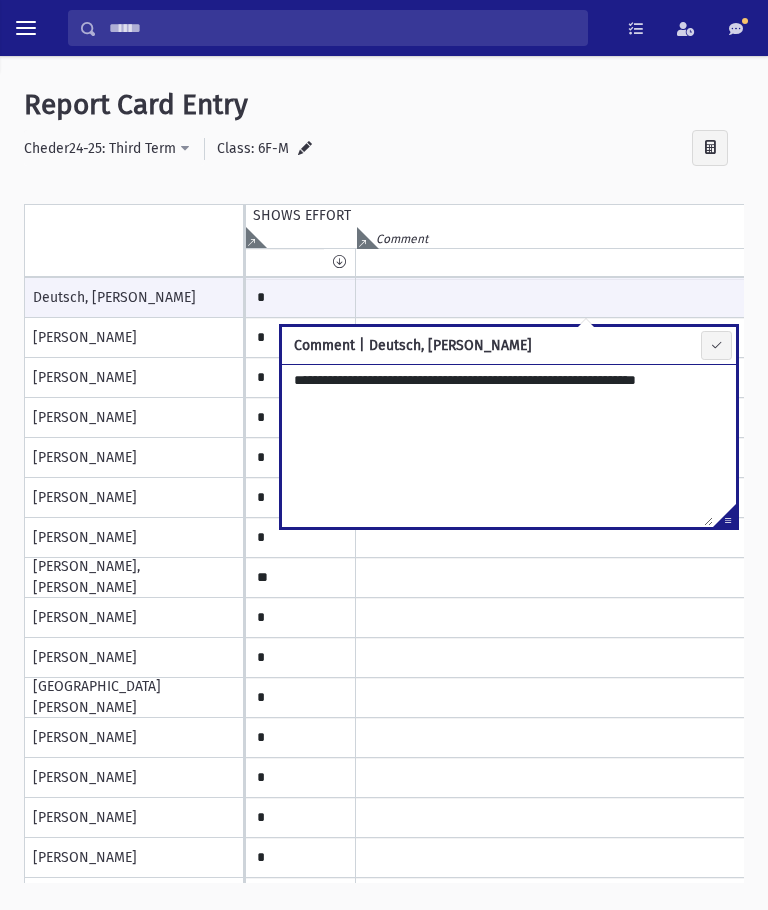click on "**********" at bounding box center [497, 445] 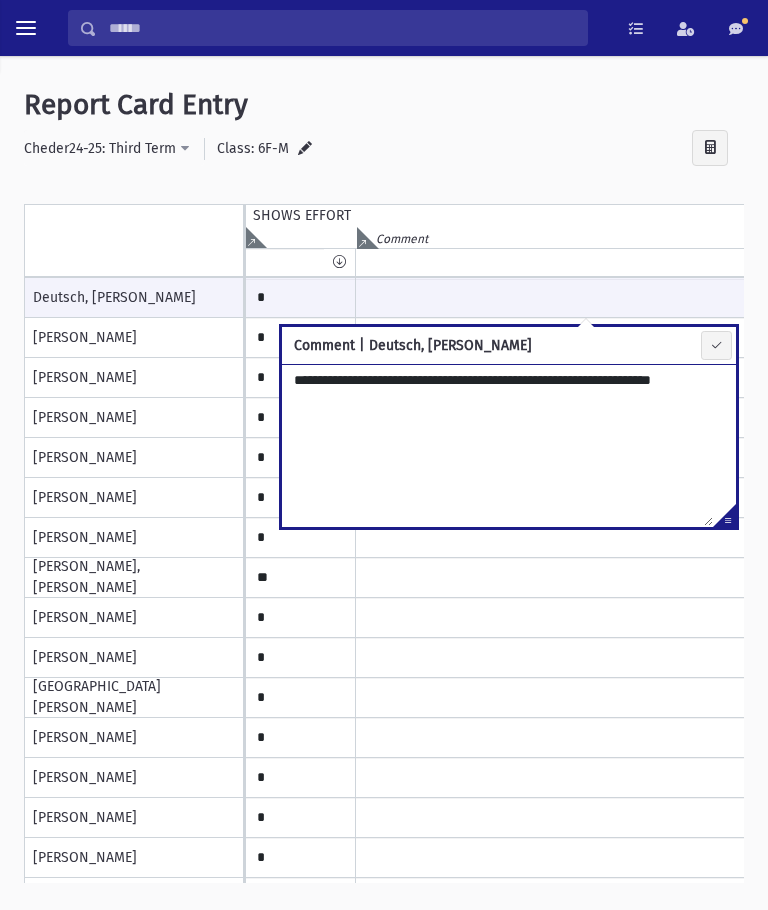 click on "**********" at bounding box center (497, 445) 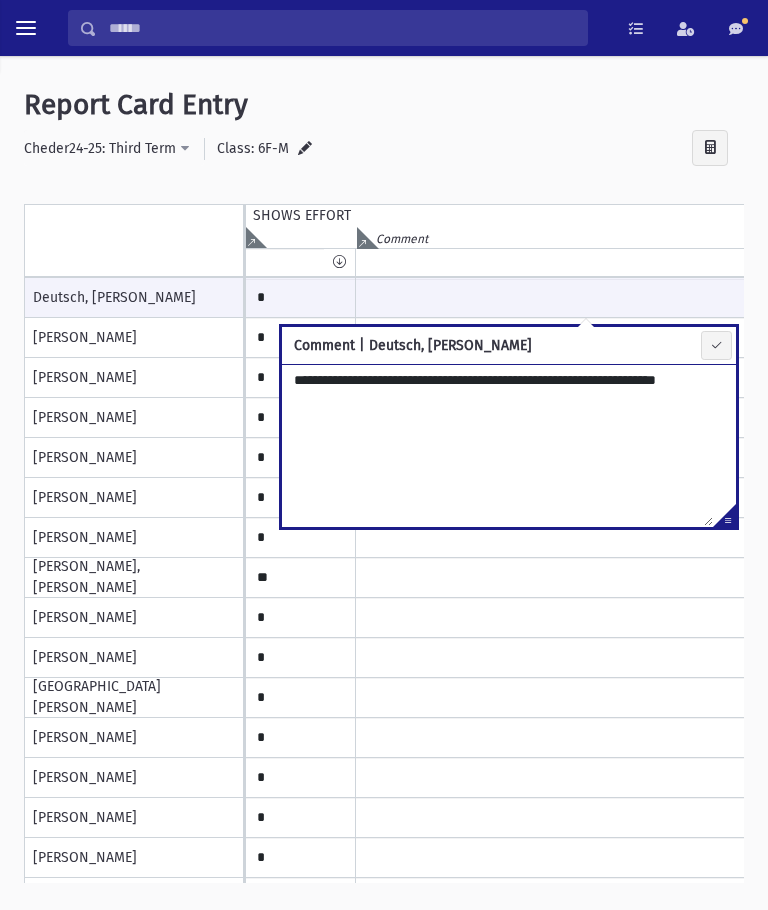 click on "**********" at bounding box center [497, 445] 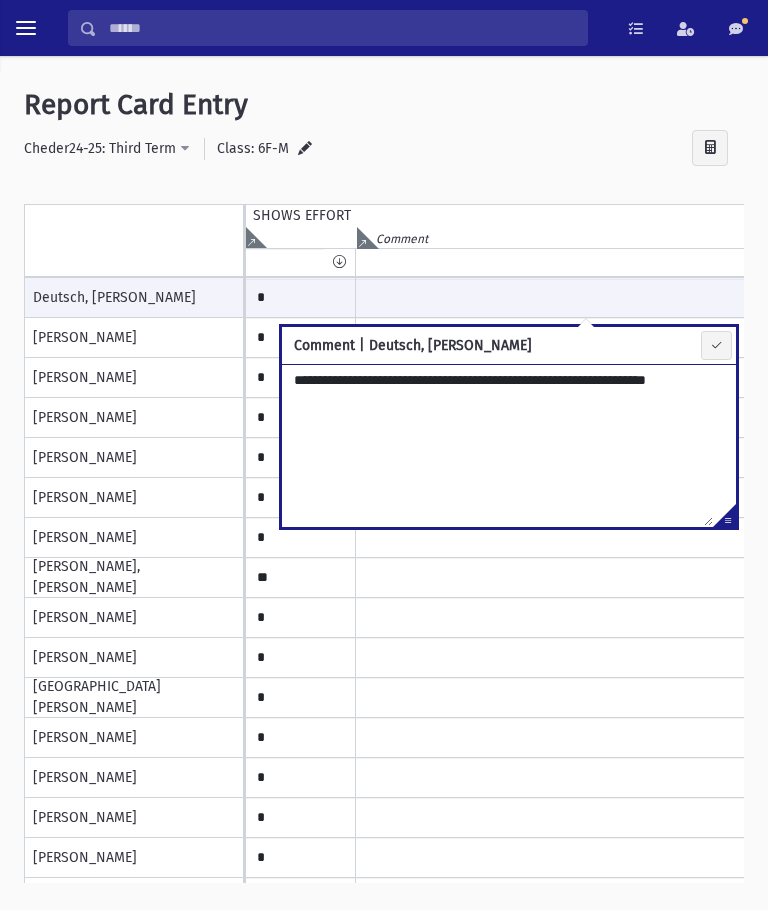 click on "**********" at bounding box center (497, 445) 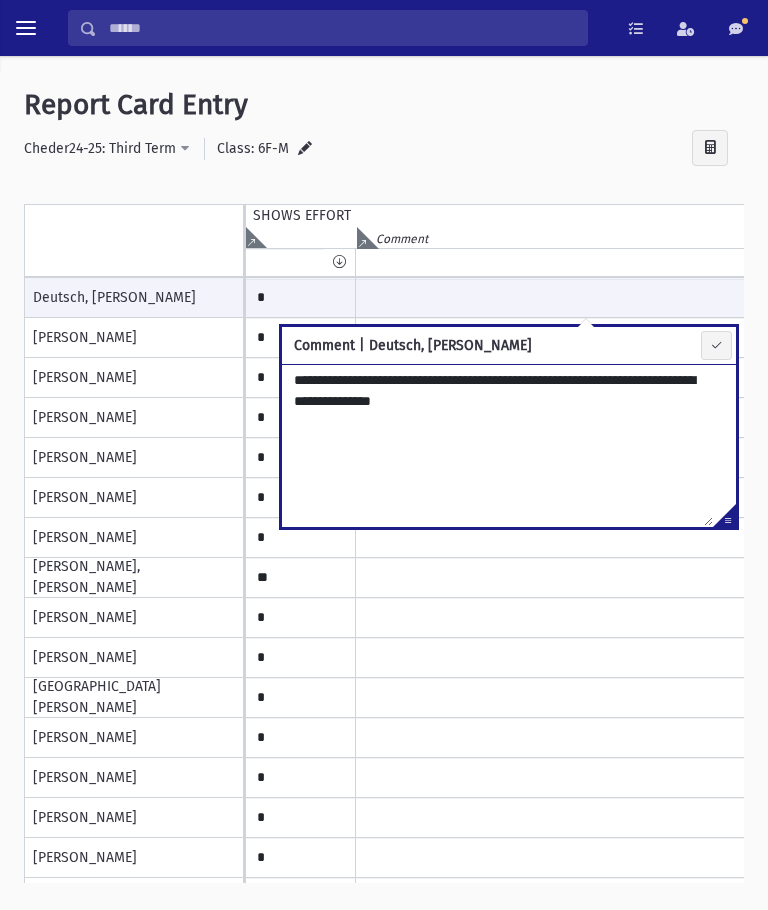 click on "**********" at bounding box center (497, 445) 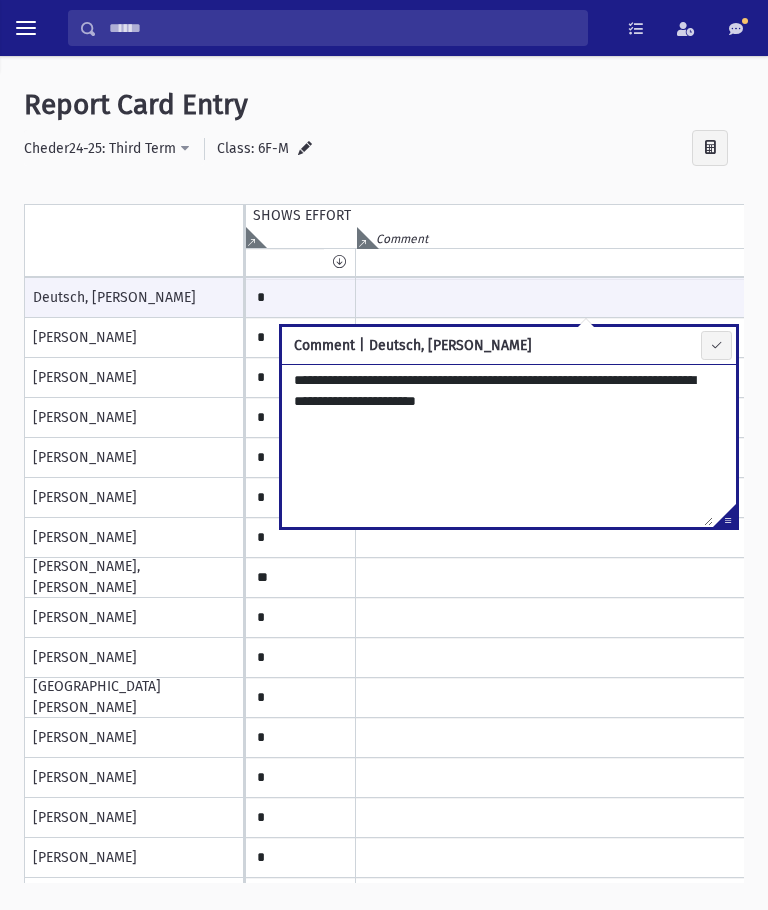 type on "**********" 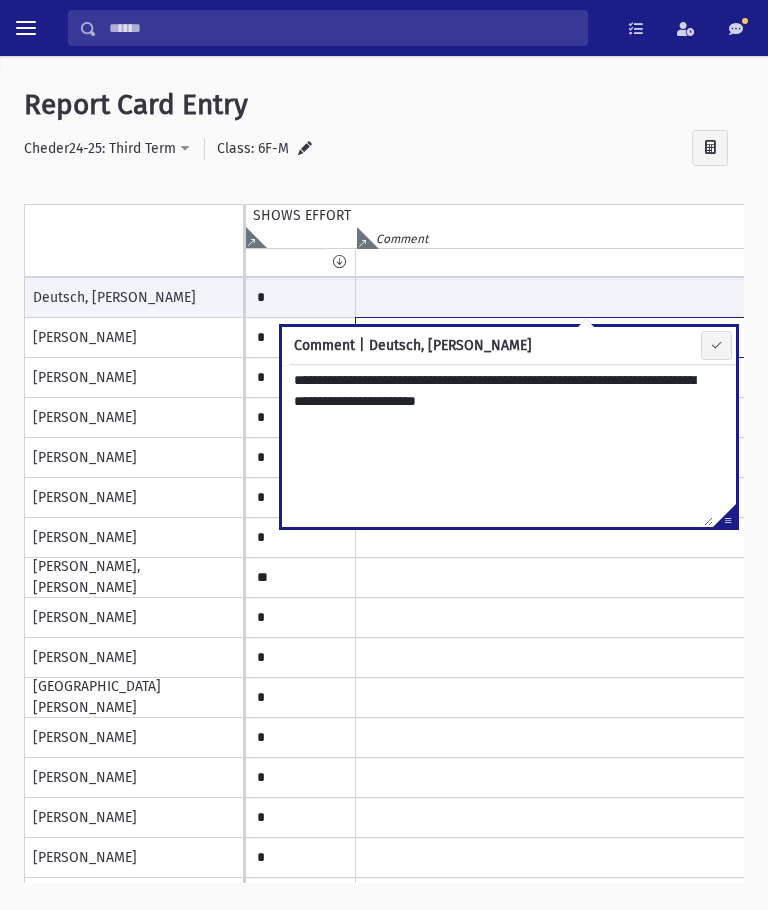 click at bounding box center [586, 298] 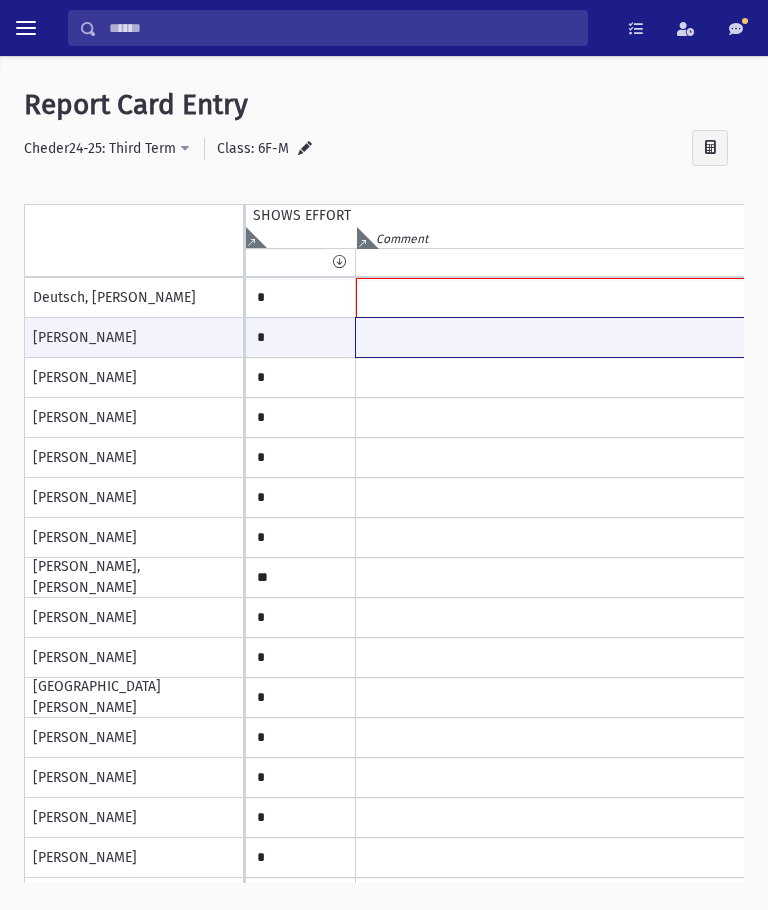 type on "**********" 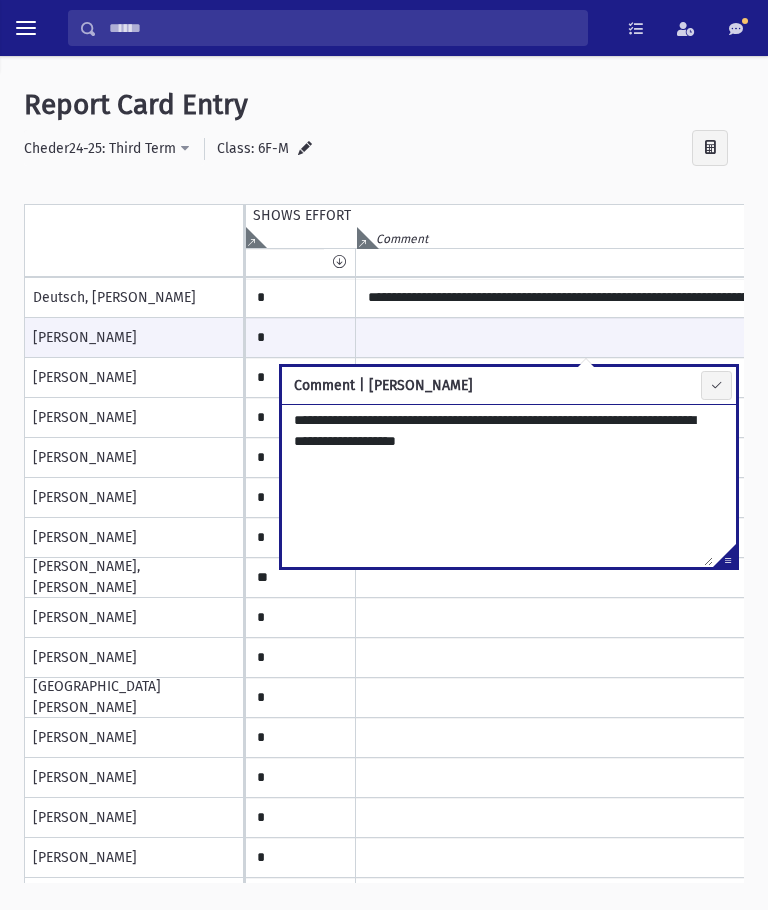 type on "**********" 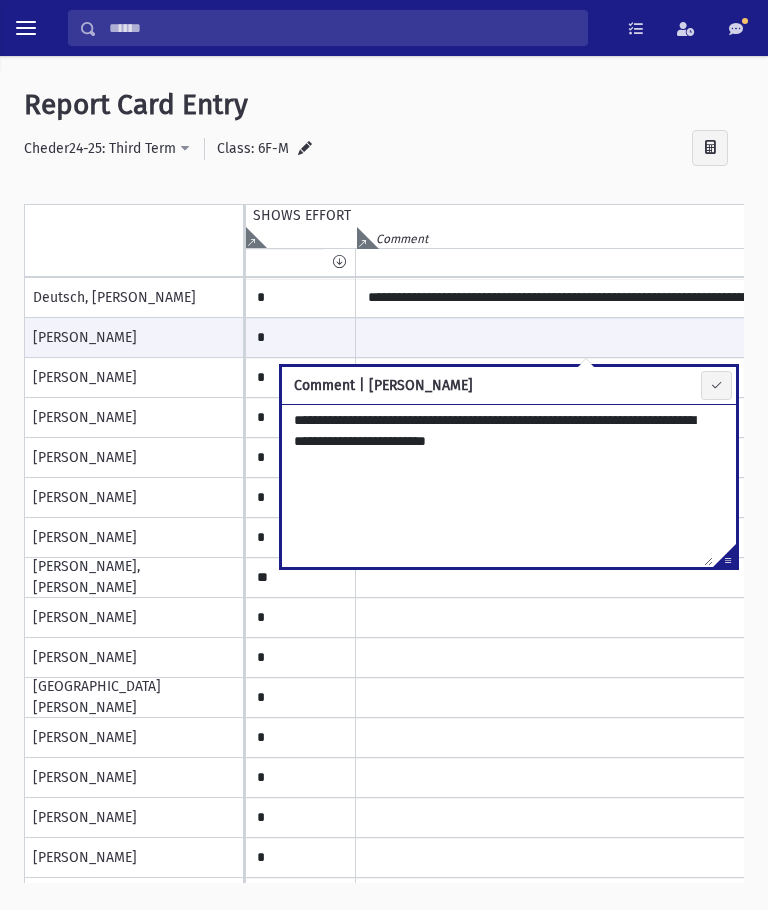 click at bounding box center (716, 385) 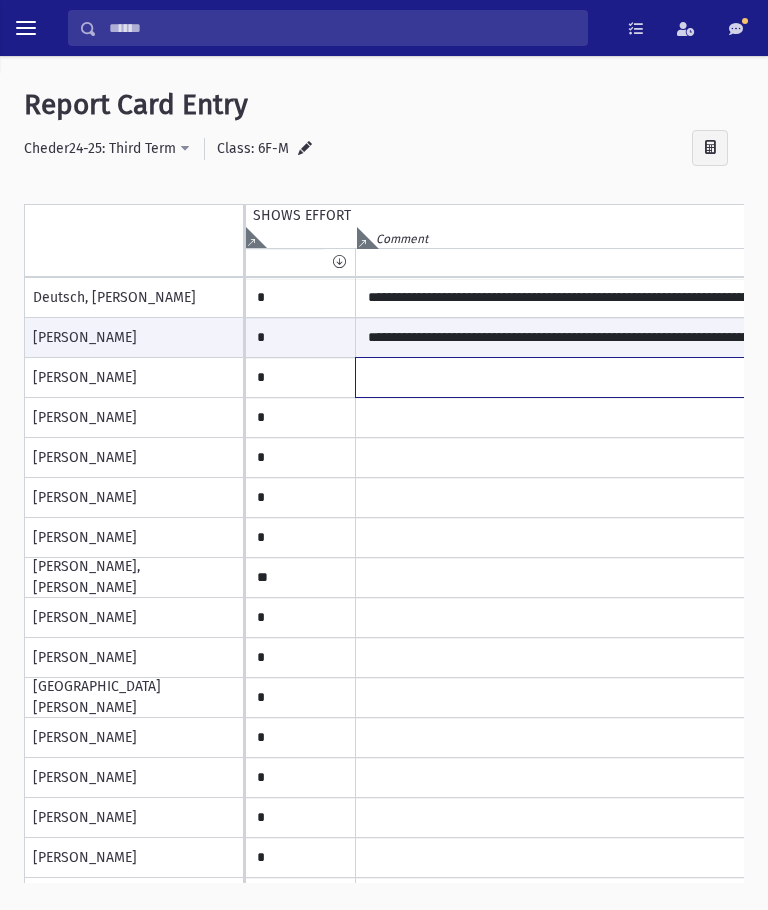 click at bounding box center [586, 298] 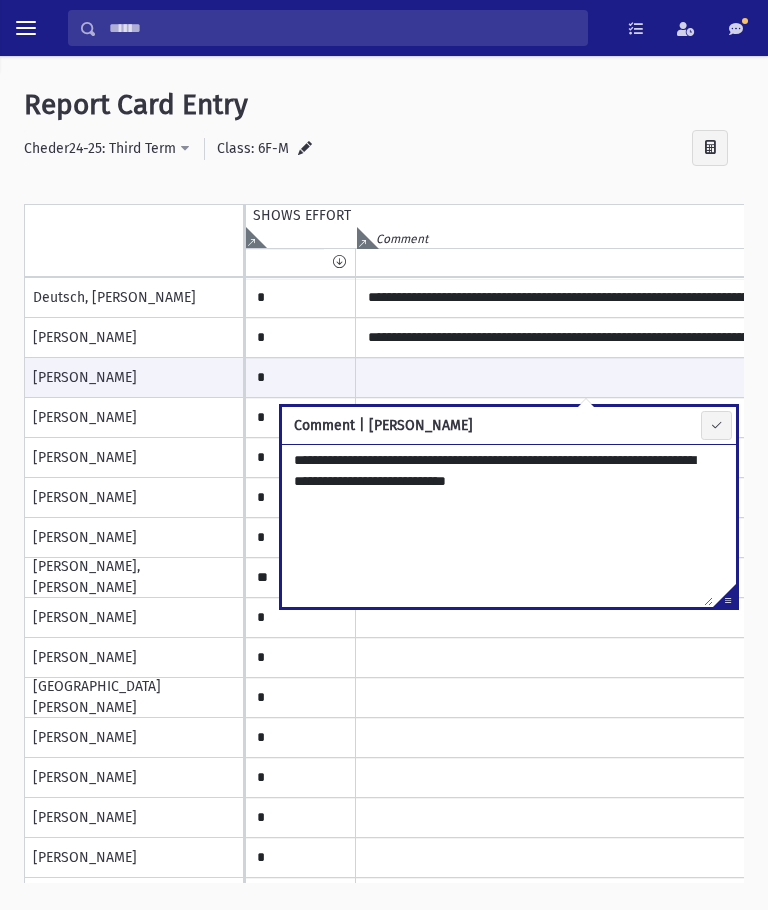 click on "**********" at bounding box center (497, 525) 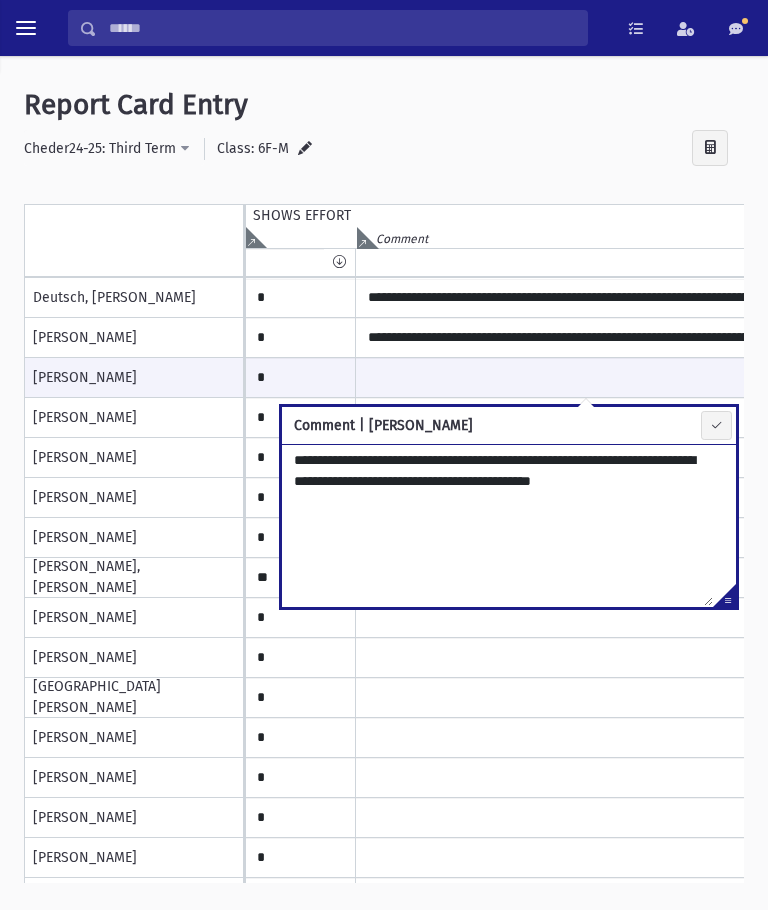 type on "**********" 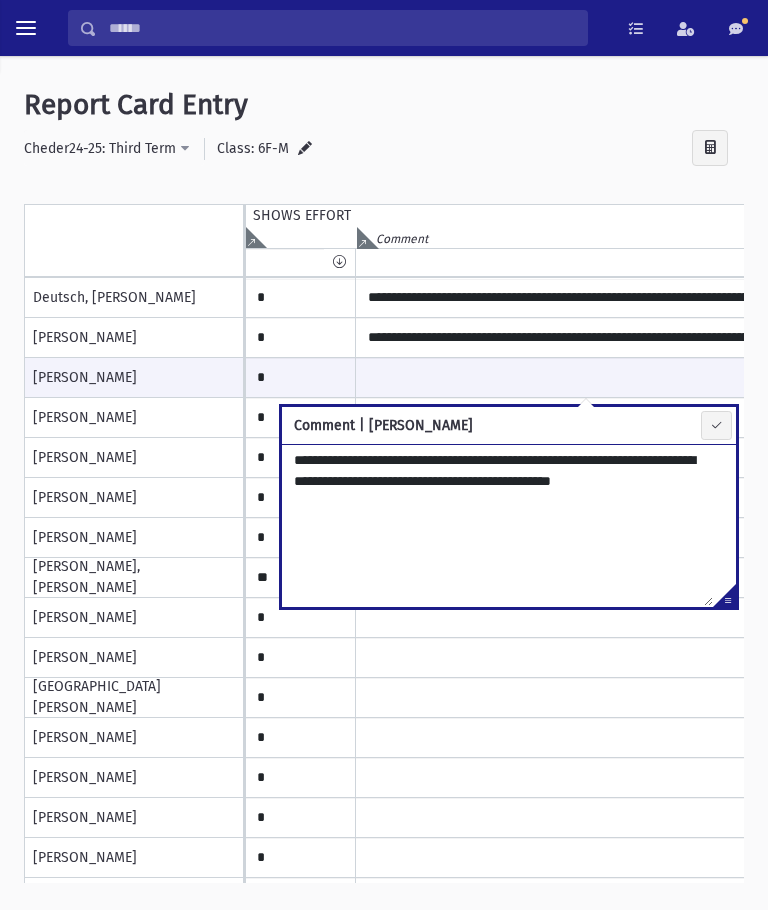 click at bounding box center (716, 425) 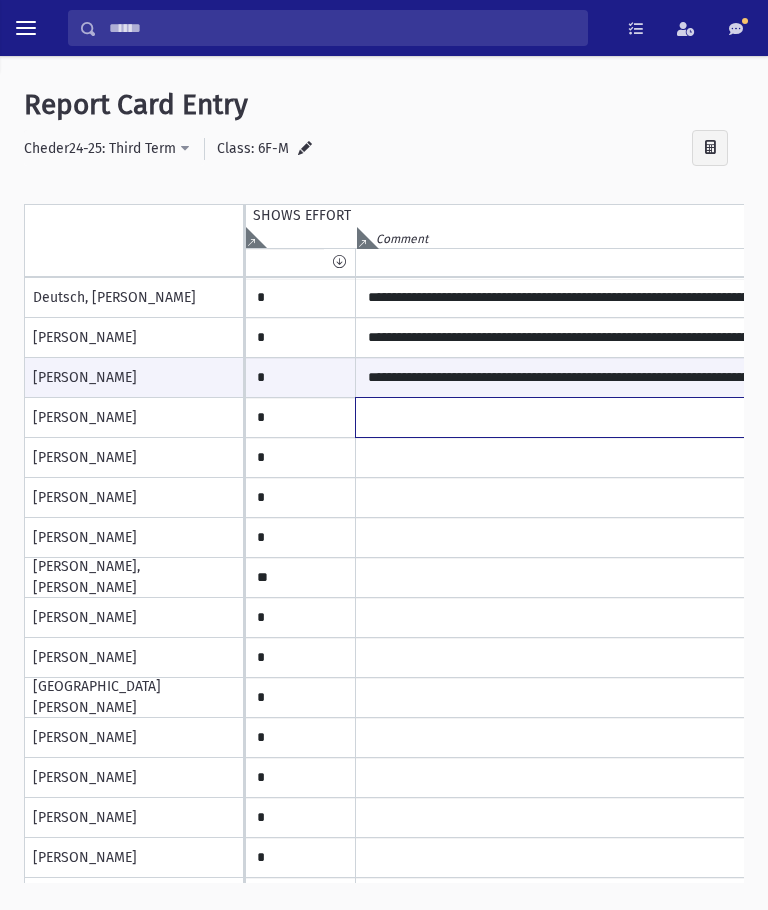 click at bounding box center (586, 298) 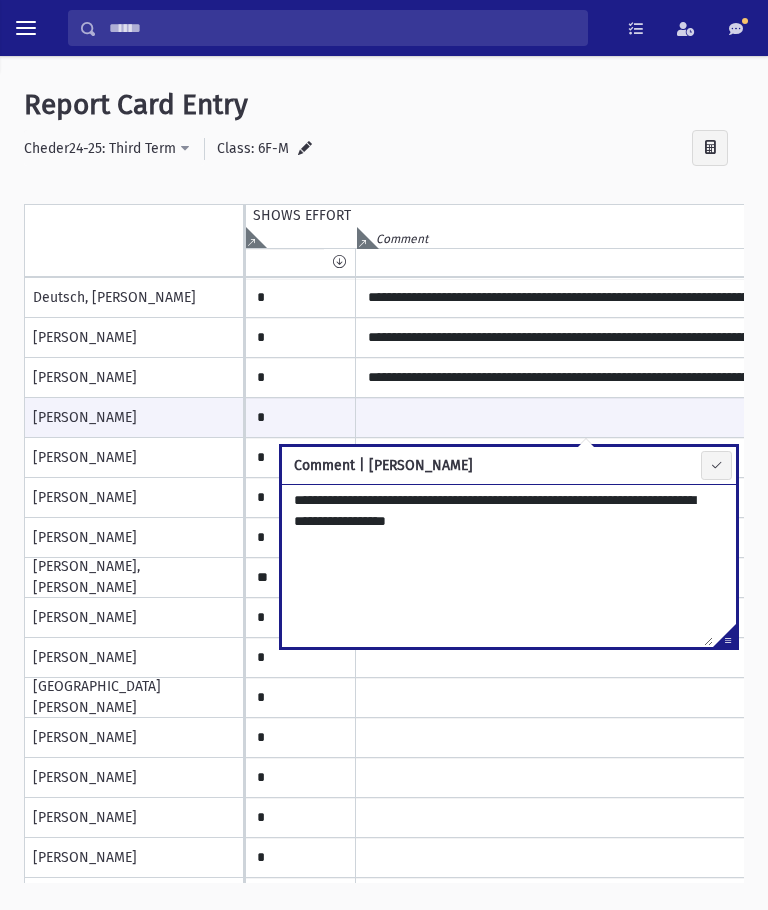 click on "**********" at bounding box center (497, 565) 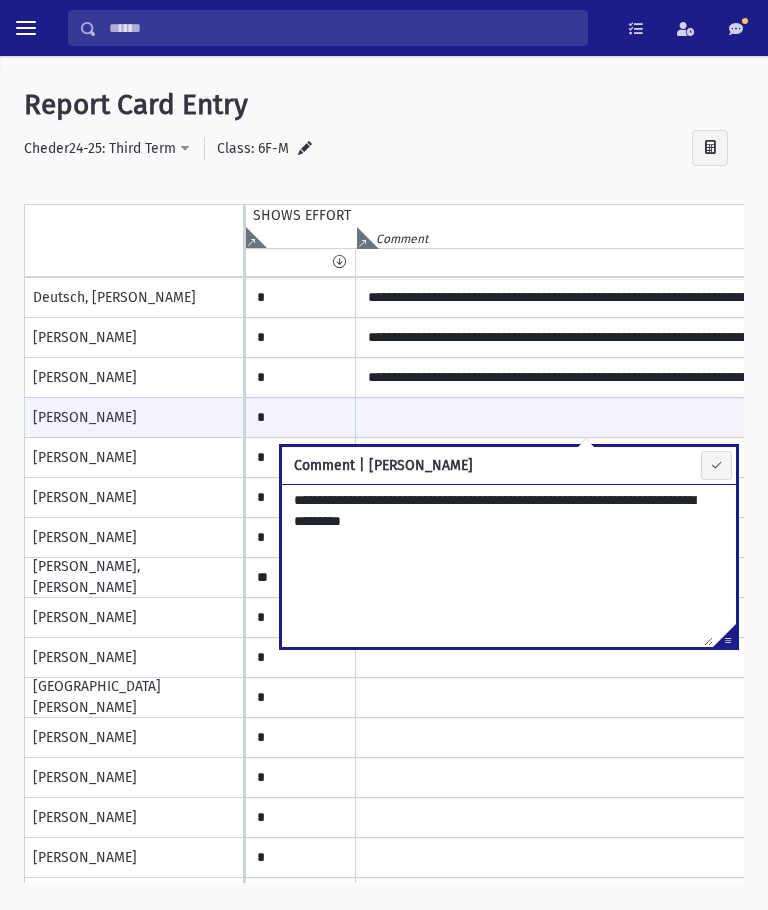 click on "**********" at bounding box center (497, 565) 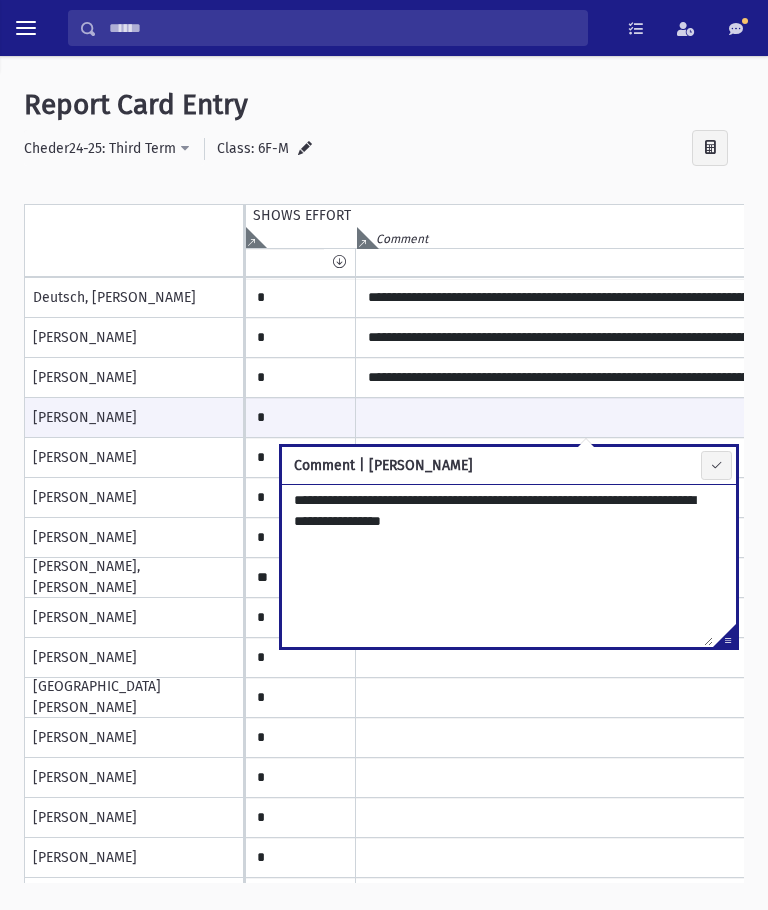 click on "**********" at bounding box center (497, 565) 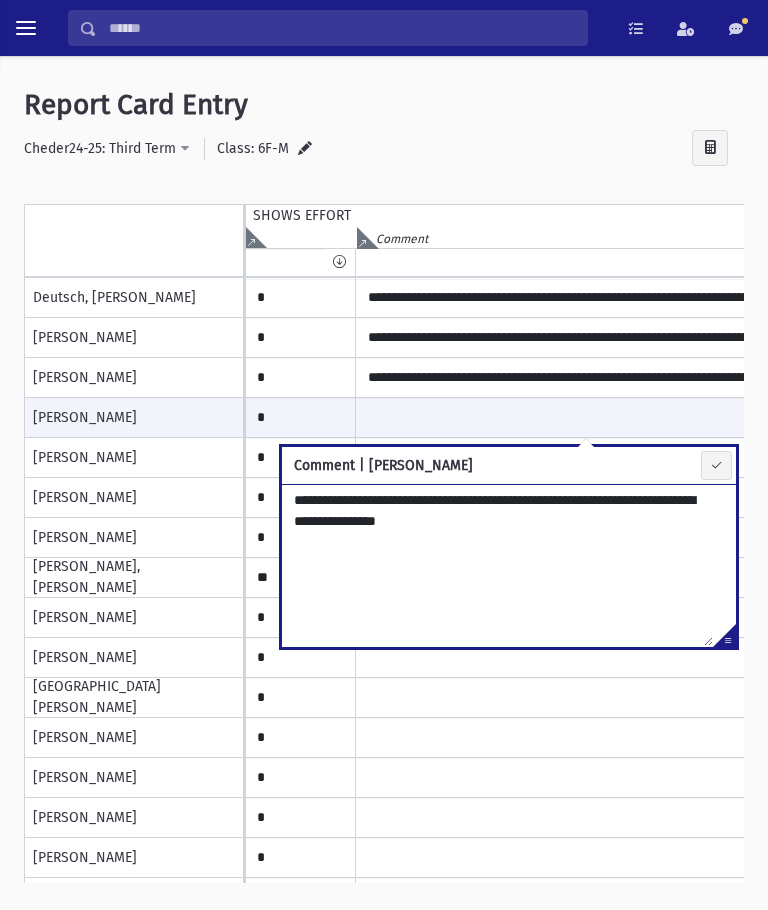 type on "**********" 